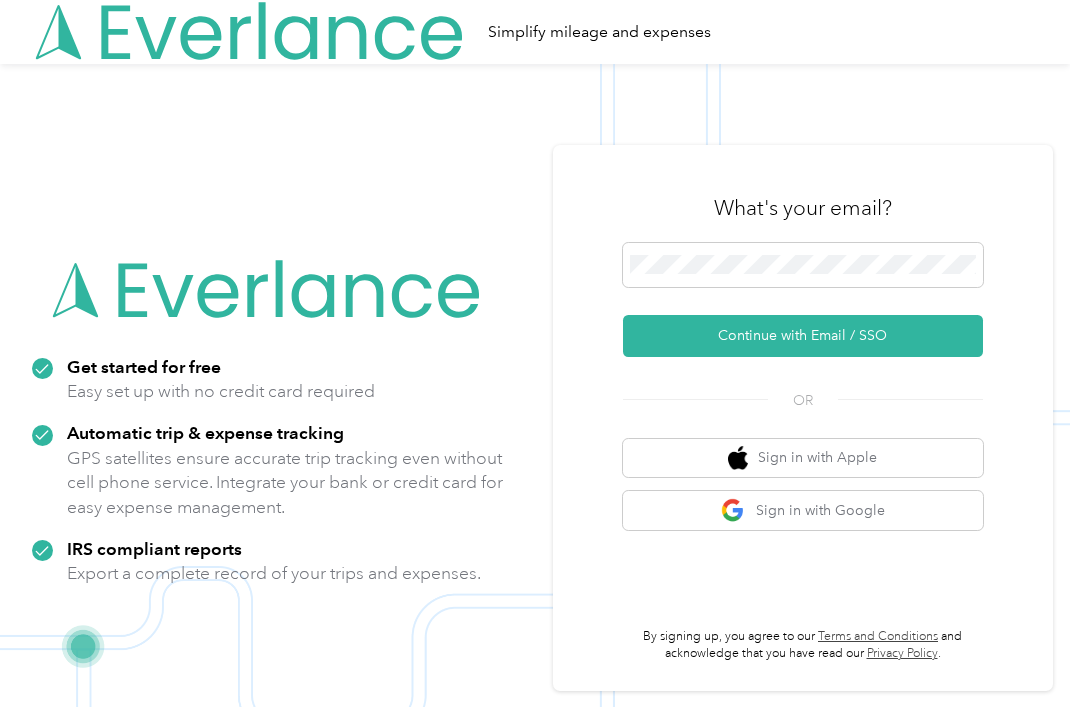 scroll, scrollTop: 0, scrollLeft: 0, axis: both 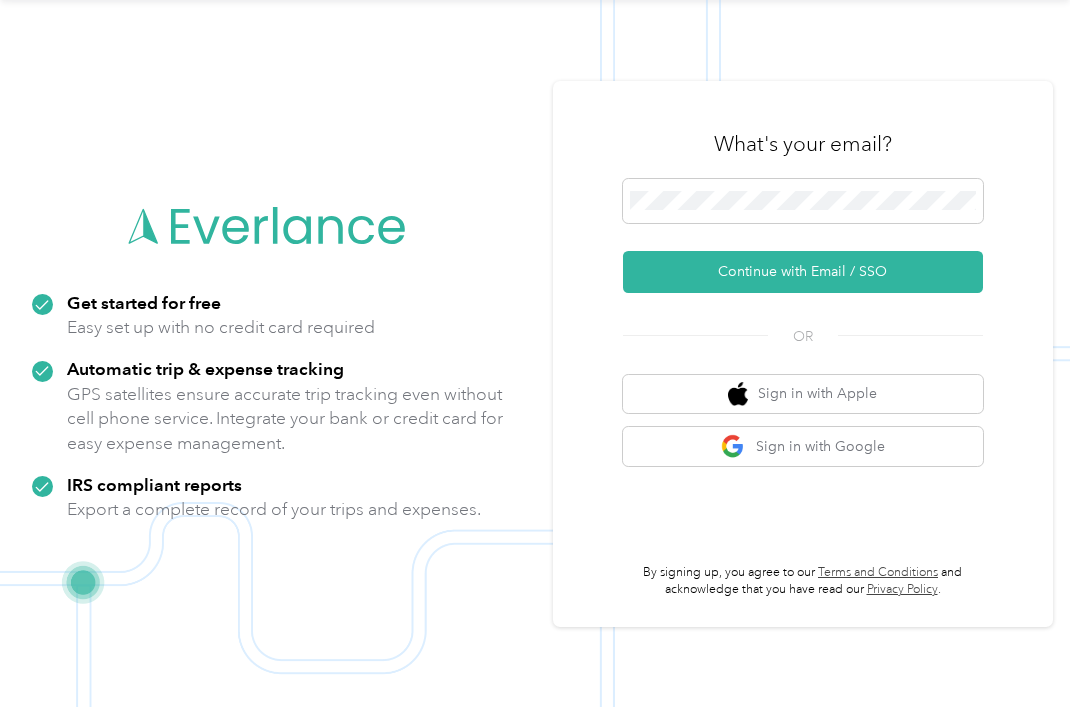 click on "Continue with Email / SSO" at bounding box center [803, 272] 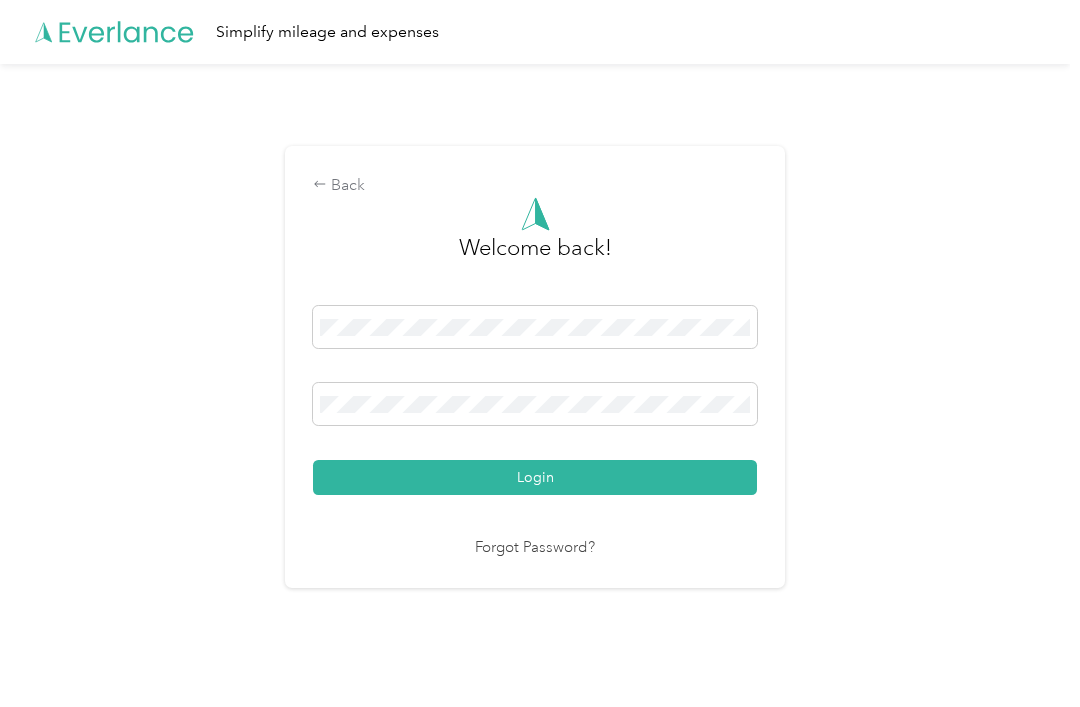 scroll, scrollTop: 36, scrollLeft: 0, axis: vertical 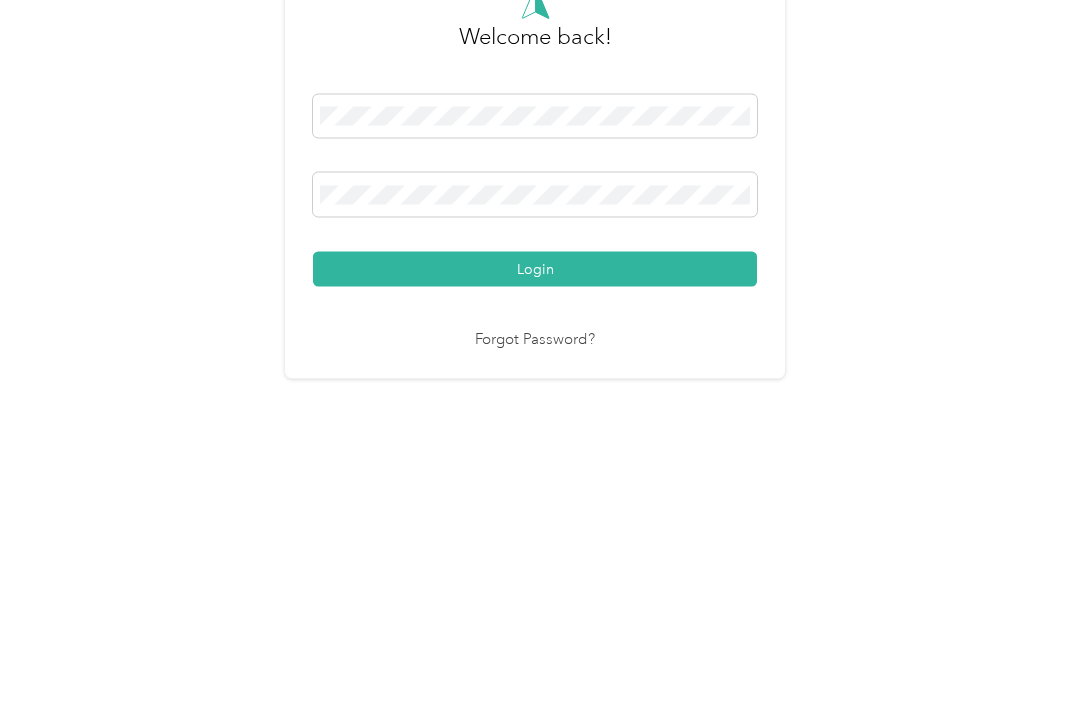 click on "Login" at bounding box center [535, 479] 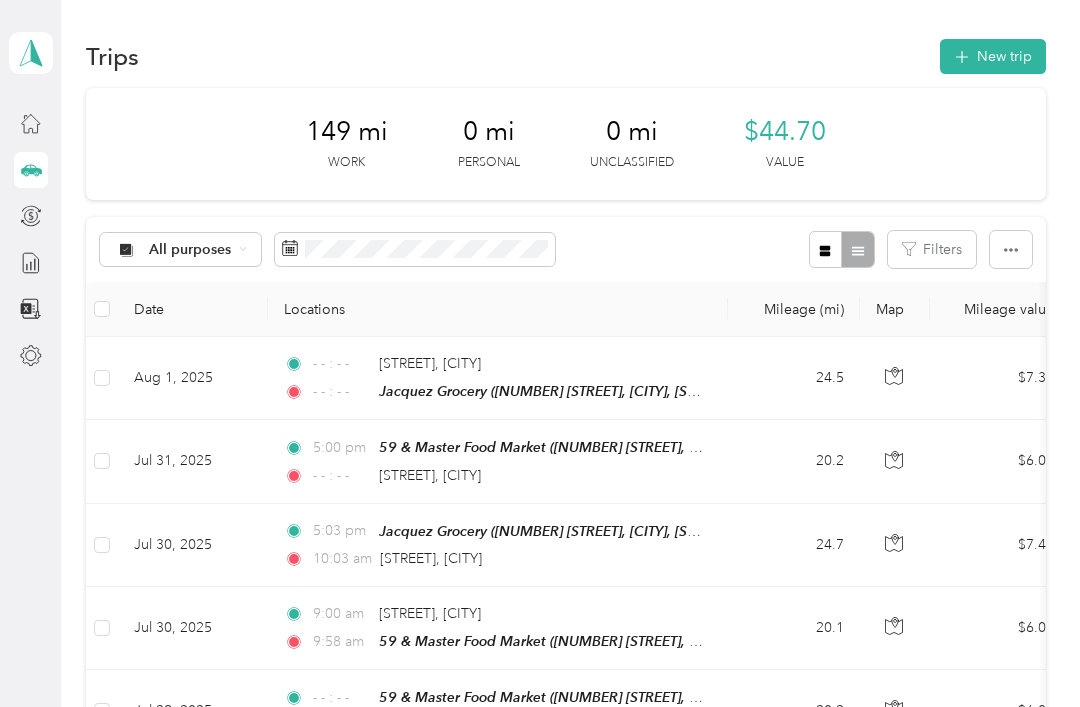 click 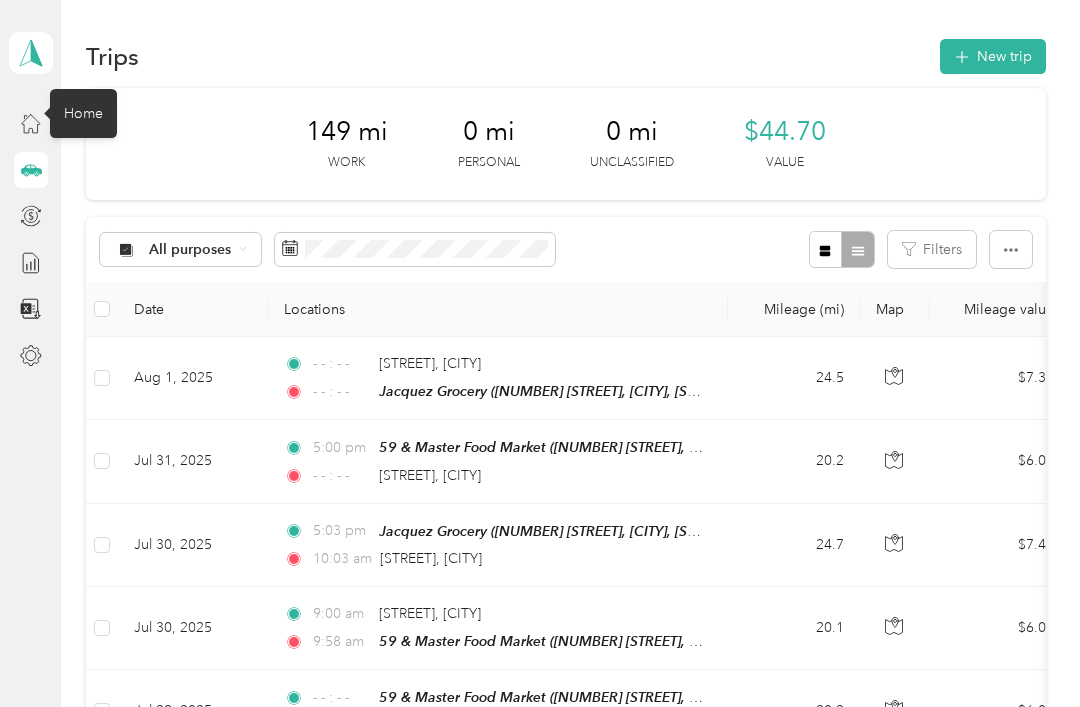 click 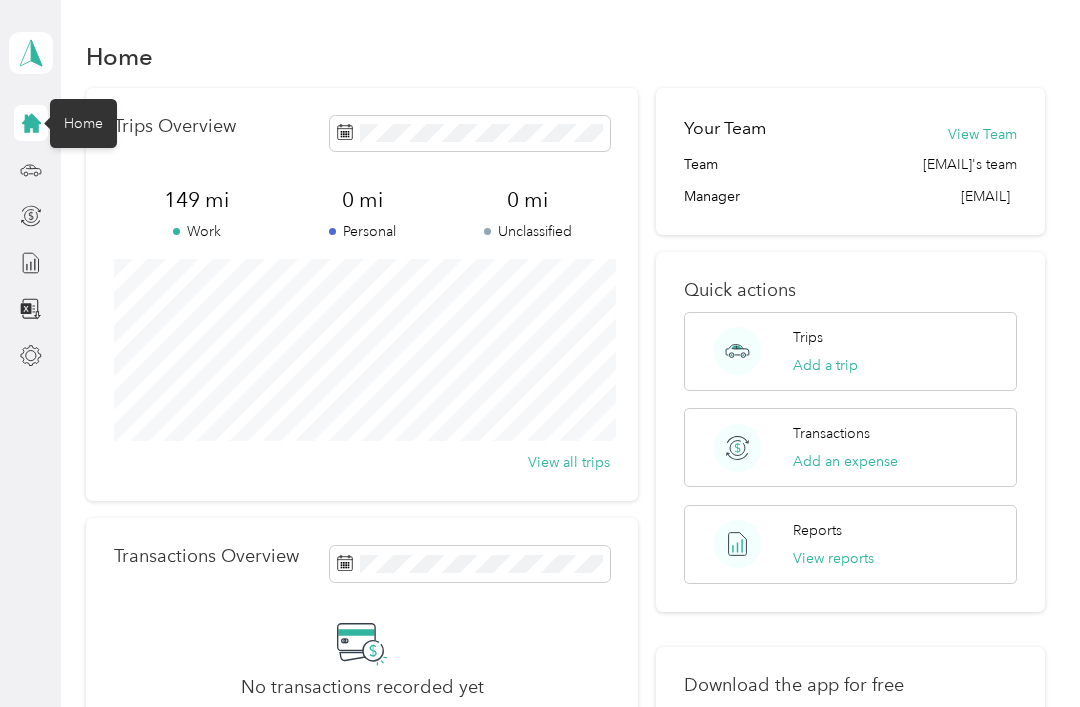 click on "View reports" at bounding box center (833, 558) 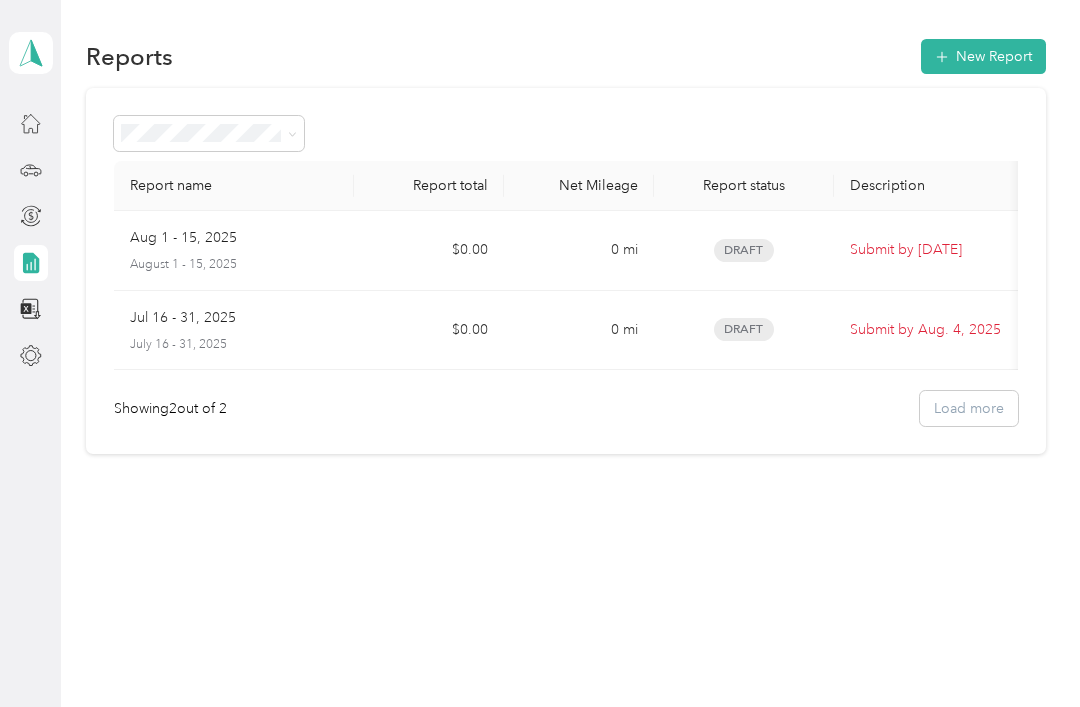 scroll, scrollTop: 22, scrollLeft: 0, axis: vertical 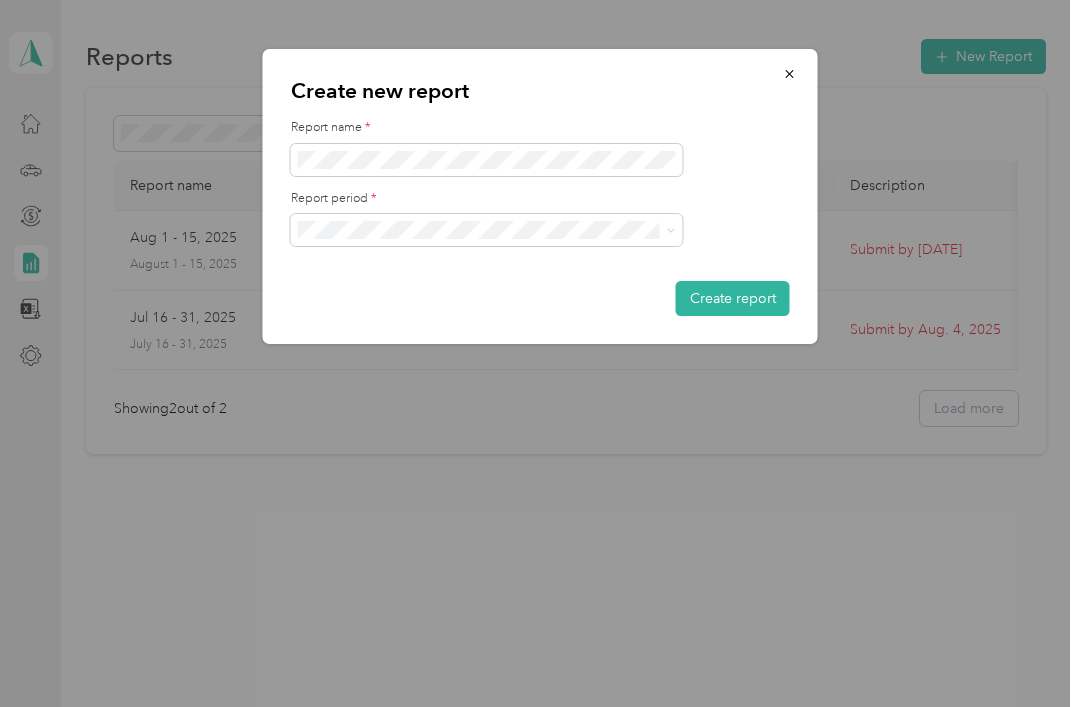 click at bounding box center [487, 160] 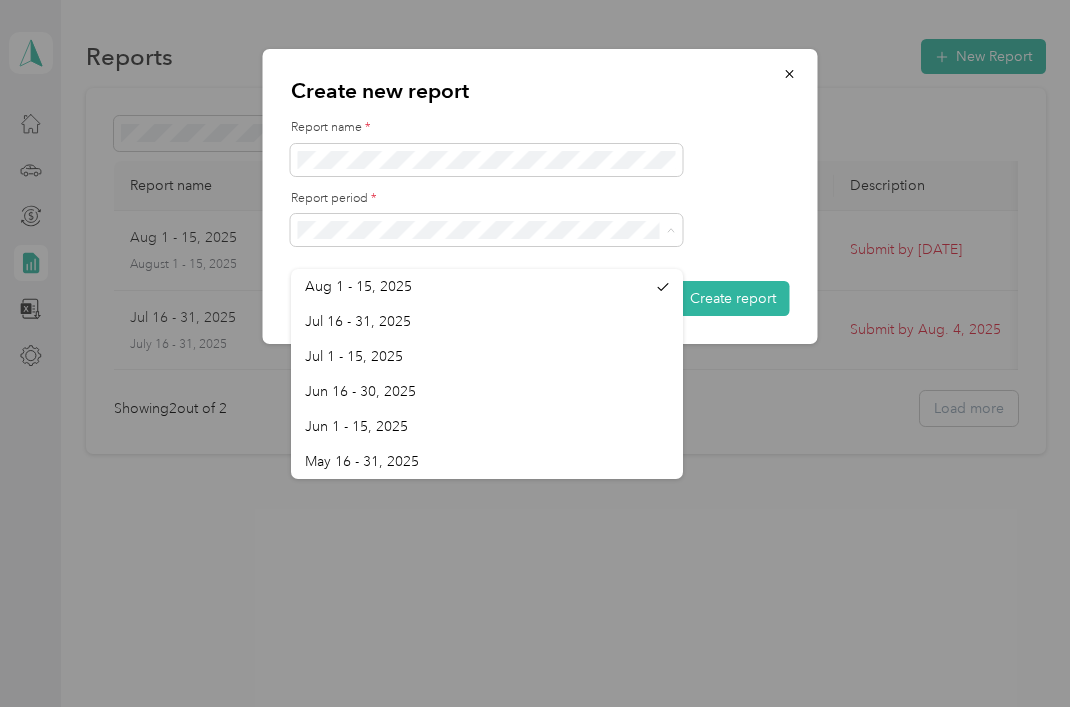 click on "Jul 16 - 31, 2025" at bounding box center (487, 321) 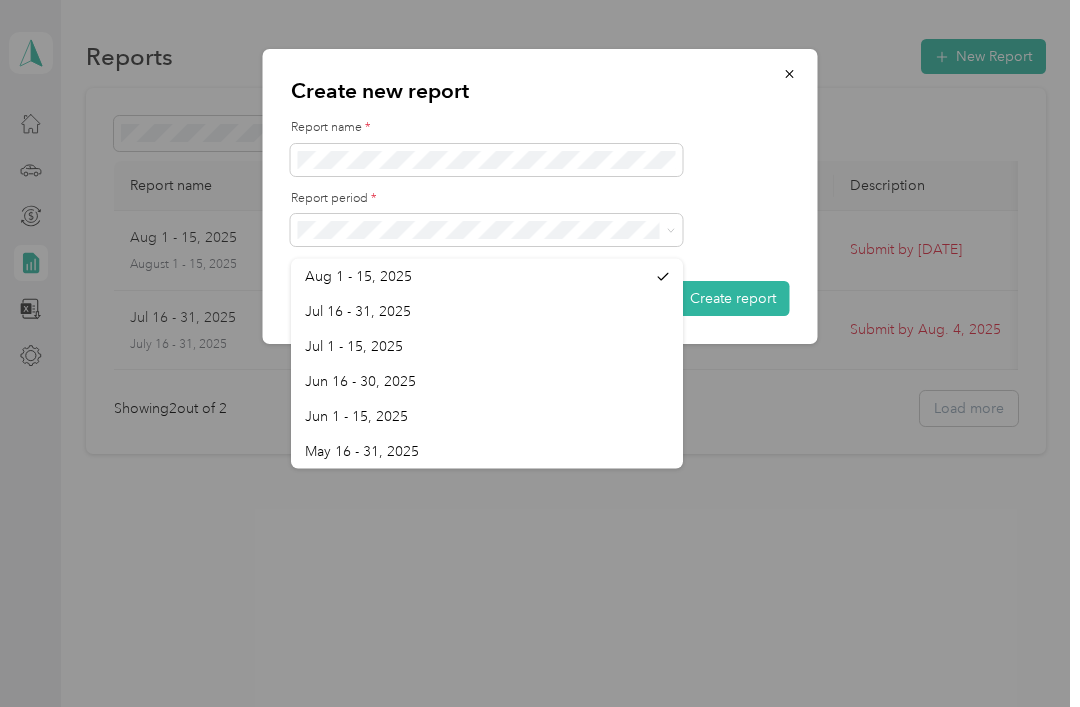 click on "Create report" at bounding box center [733, 298] 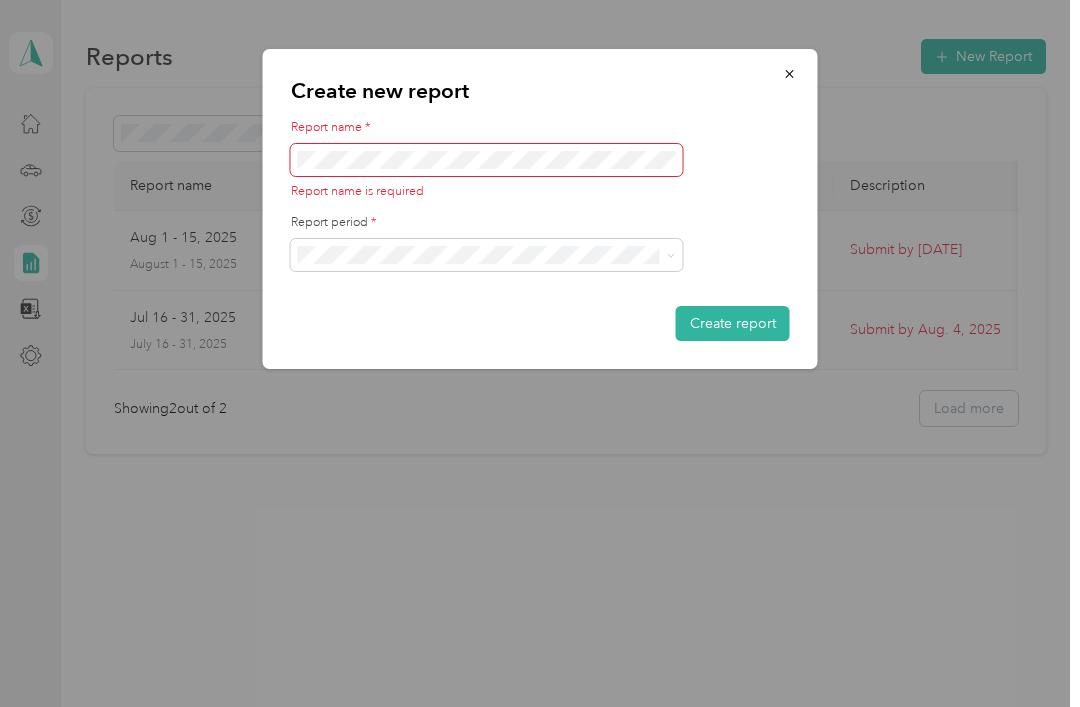 click at bounding box center [540, 353] 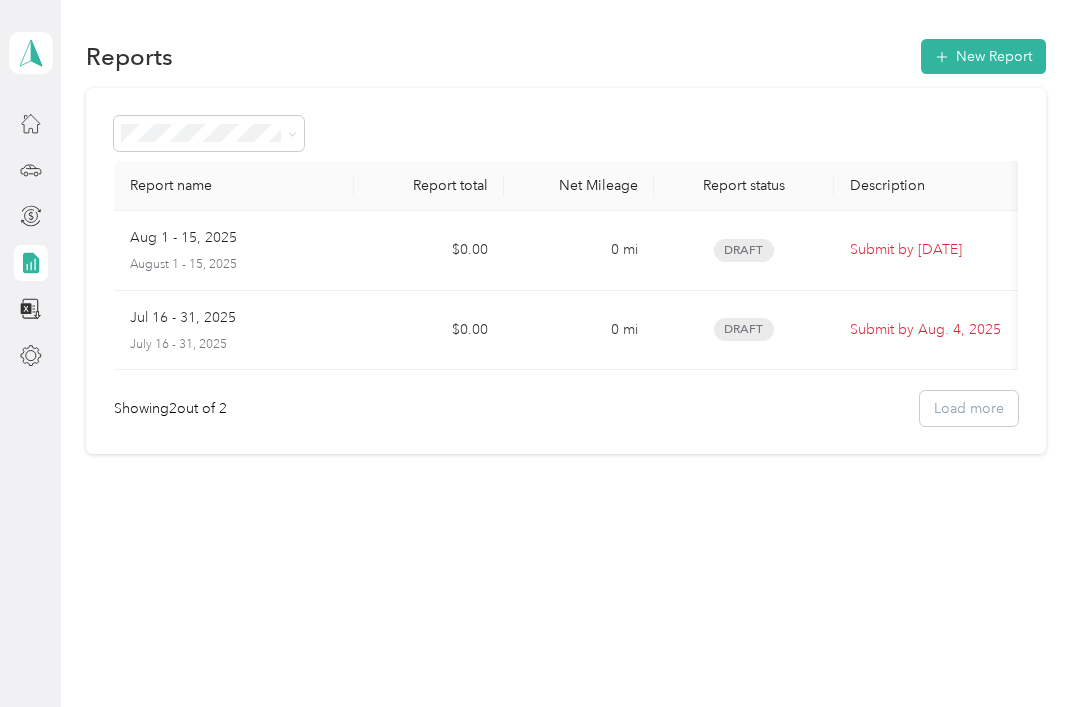 click 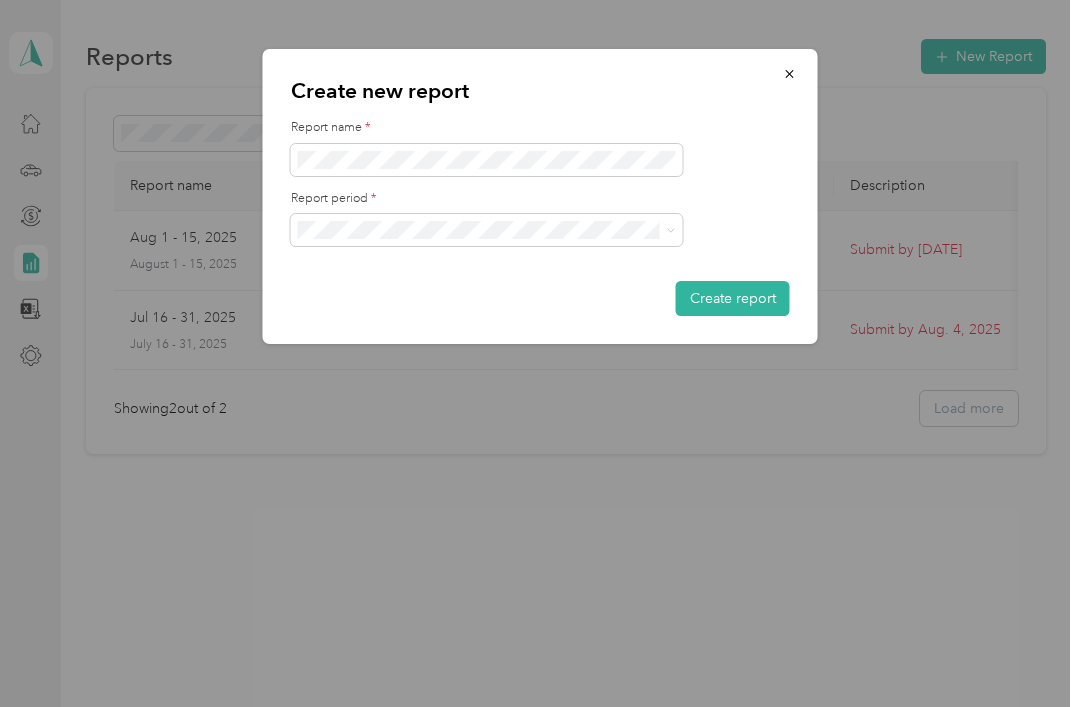 click at bounding box center (540, 353) 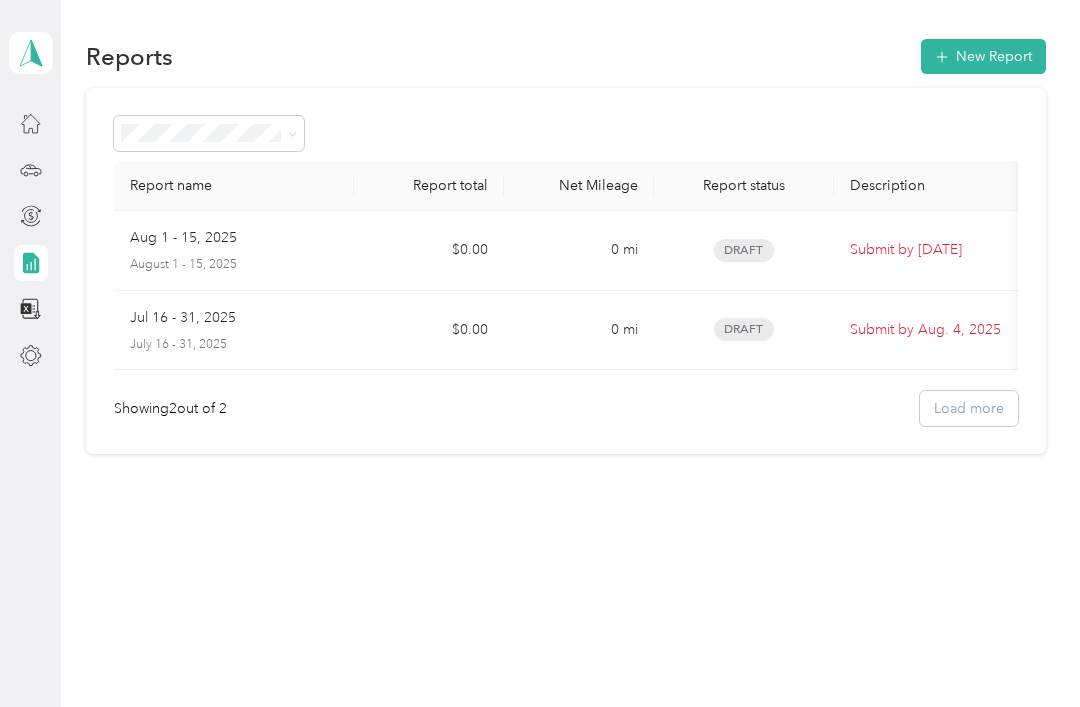 click on "Showing  2  out of   2 Load more" at bounding box center [566, 408] 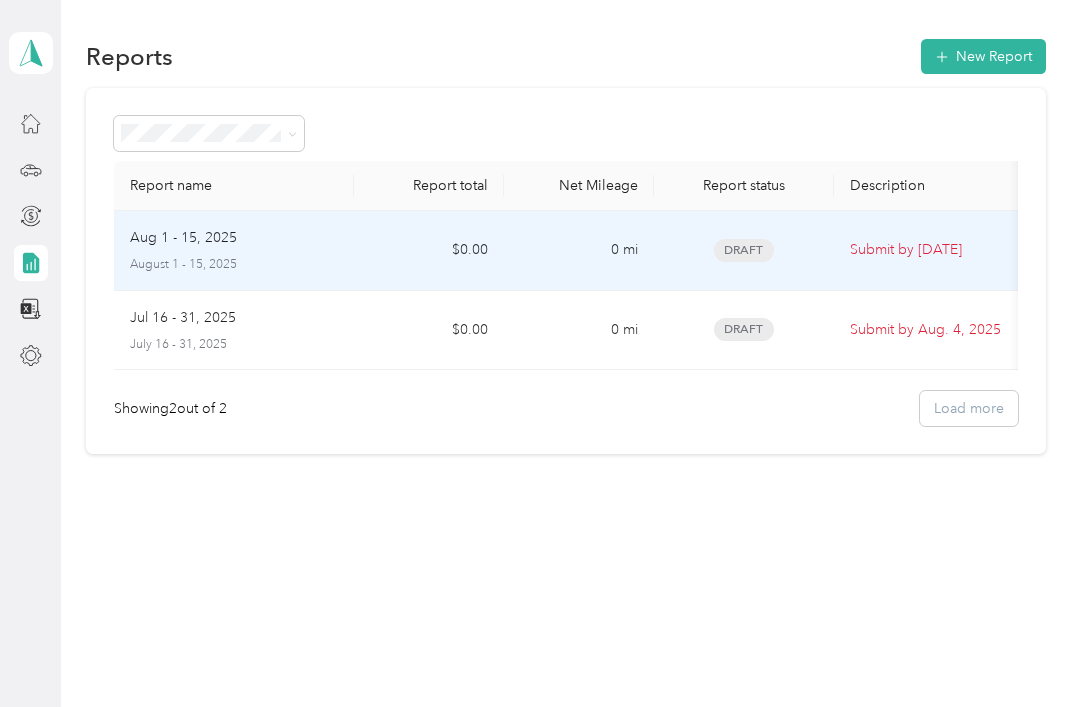 click on "Draft" at bounding box center (744, 250) 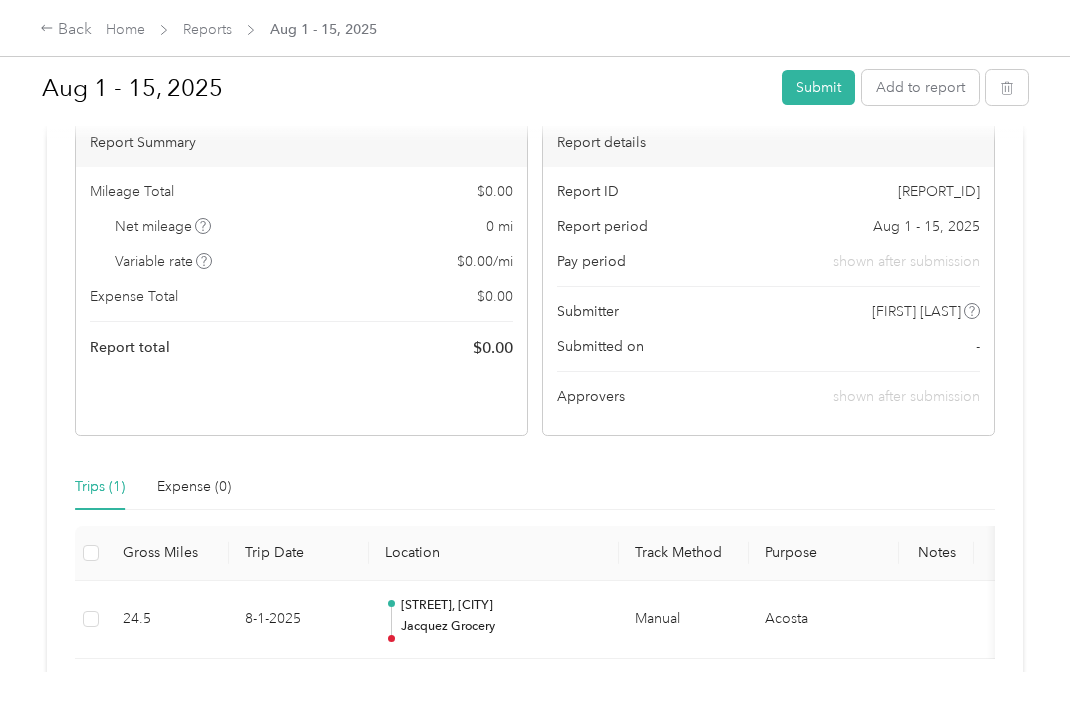 scroll, scrollTop: 132, scrollLeft: 0, axis: vertical 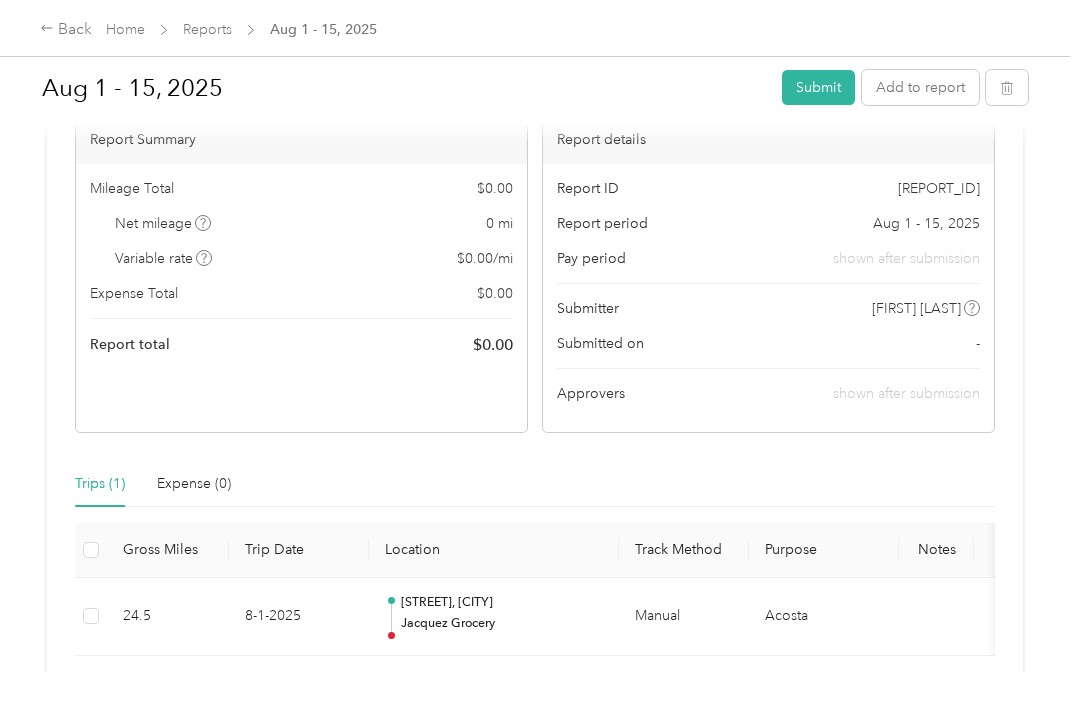 click on "Draft Draft, awaiting submission View activity & comments Report Summary Mileage Total $ 0.00 Net mileage 0 mi Variable rate $ 0.00 / mi Expense Total $ 0.00 Report total $ 0.00 Report details Report ID [REPORT_ID] Report period [DATE] - [DATE] Pay period shown after submission Submitter [FIRST] [LAST] Submitted on - Approvers shown after submission Trips (1) Expense (0) Gross Miles Trip Date Location Track Method Purpose Notes Tags 24.5 [DATE] [STREET], [CITY] Jacquez Grocery Manual Acosta - Showing 1 total trips" at bounding box center (535, 371) 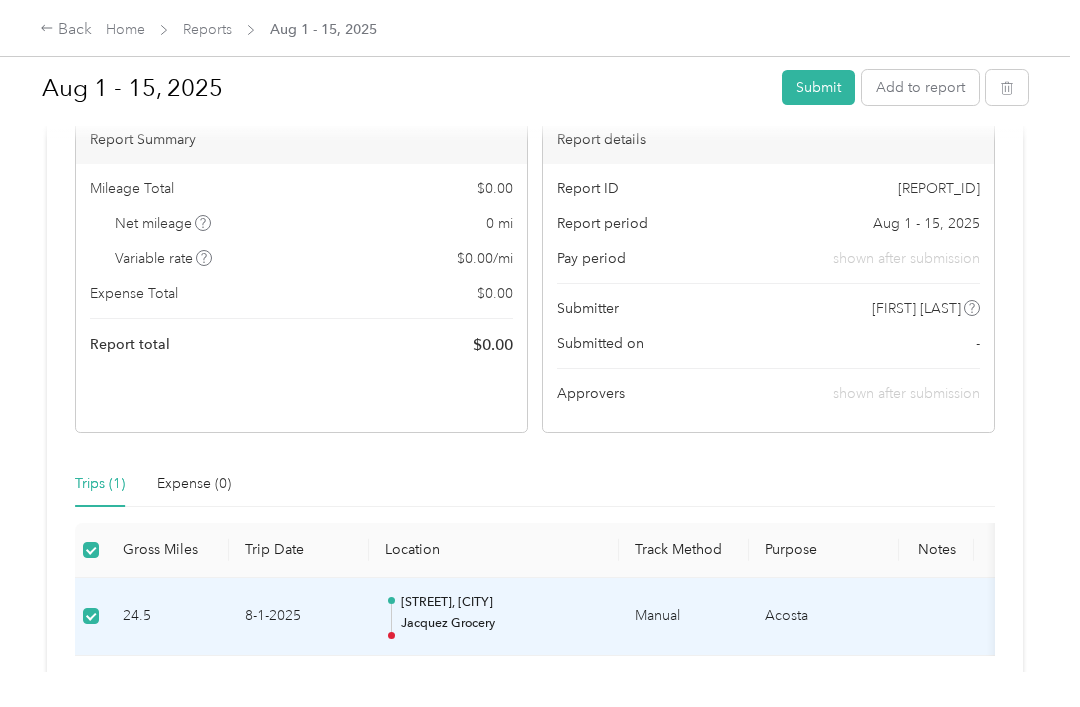 click on "Submitted on" at bounding box center (600, 343) 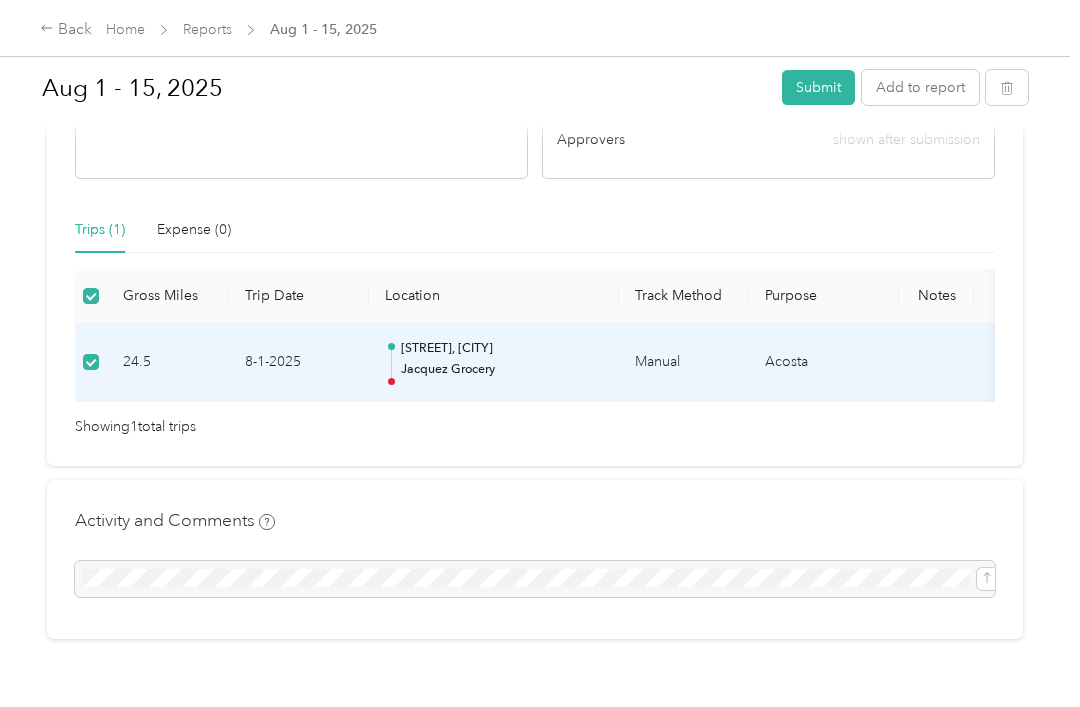 click on "Manual" at bounding box center [684, 363] 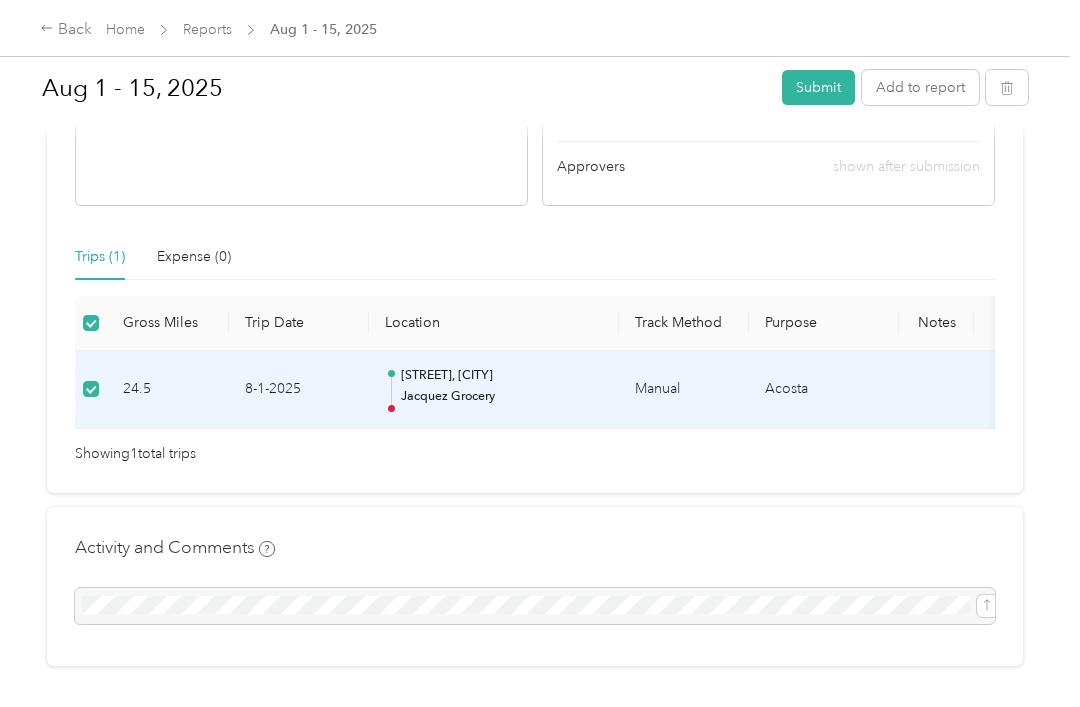 scroll, scrollTop: 359, scrollLeft: 0, axis: vertical 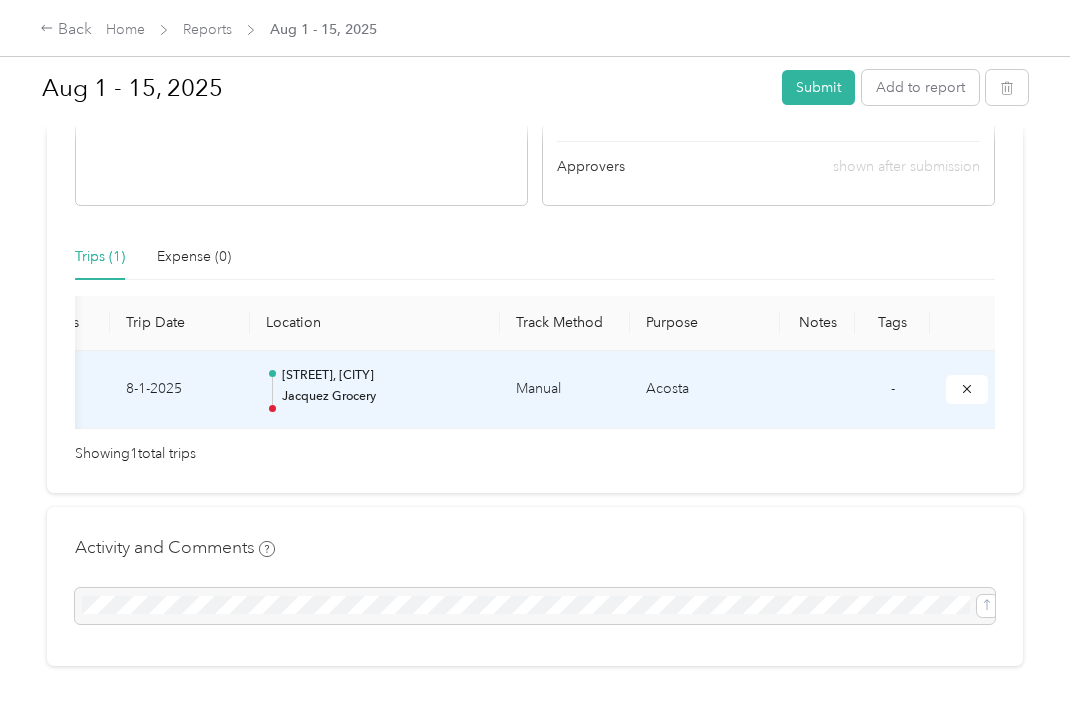 click on "Submit" at bounding box center (818, 87) 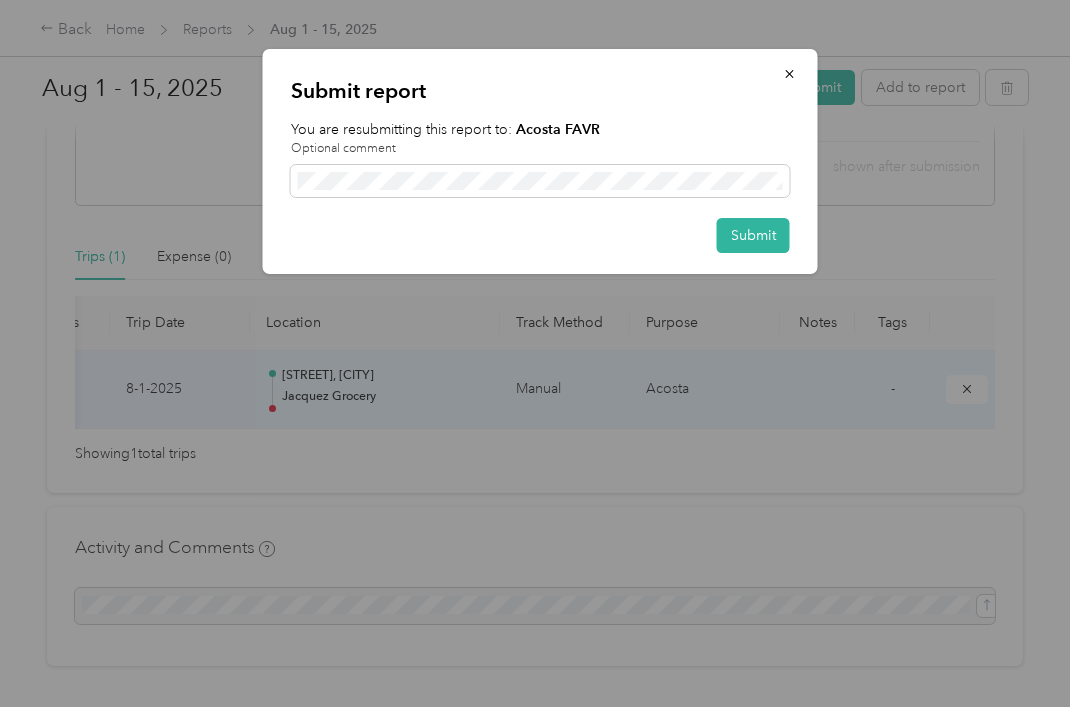click on "Submit" at bounding box center [753, 235] 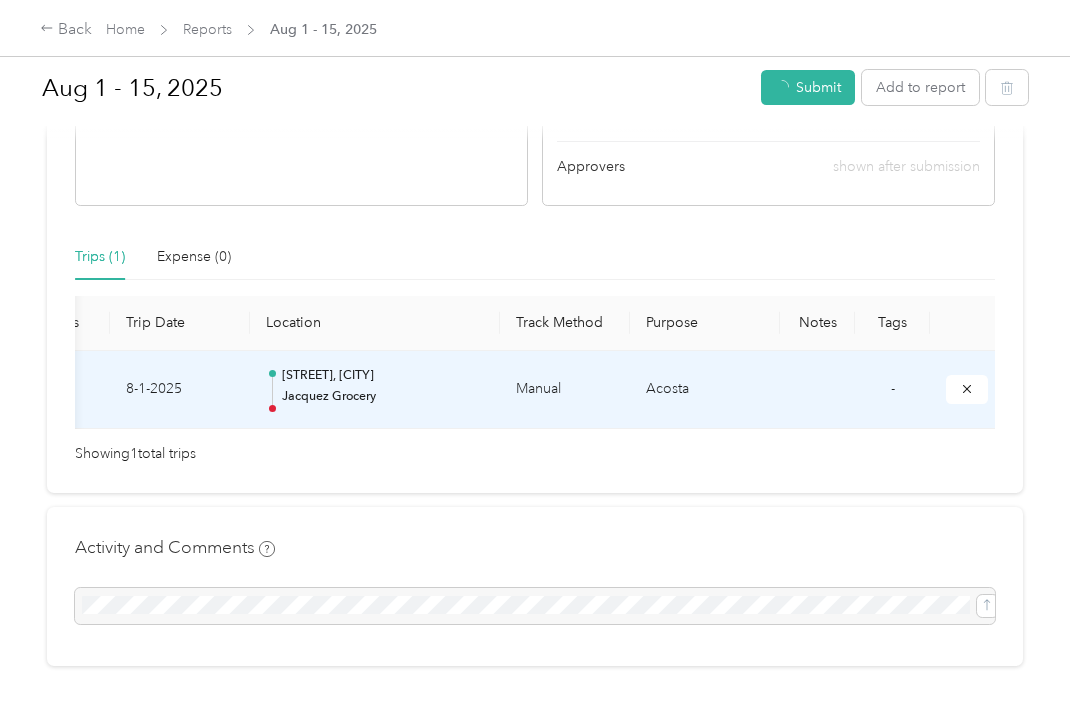 scroll, scrollTop: 345, scrollLeft: 0, axis: vertical 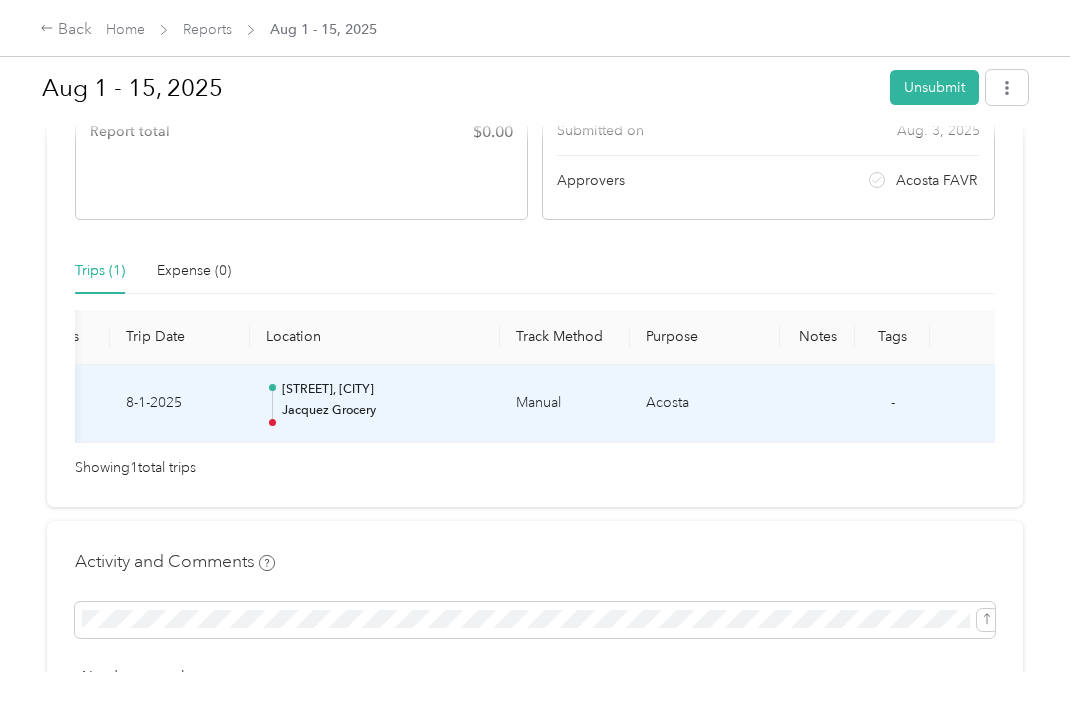 click on "Back Home Reports [DATE] - [DATE]" at bounding box center (540, 28) 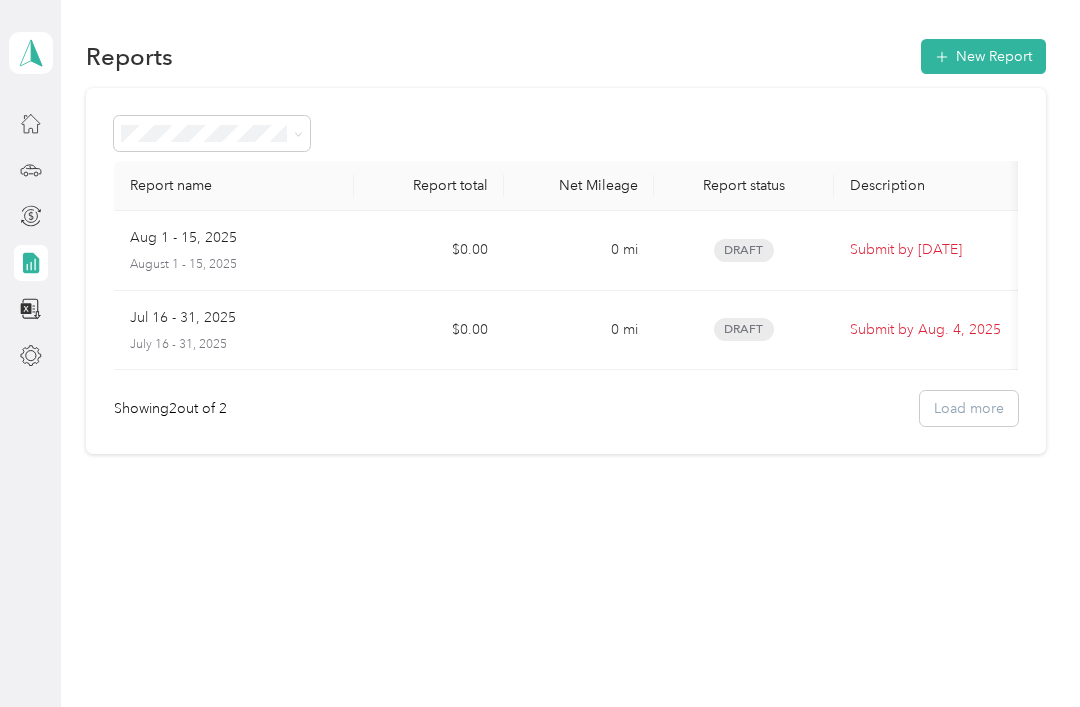 scroll, scrollTop: 64, scrollLeft: 0, axis: vertical 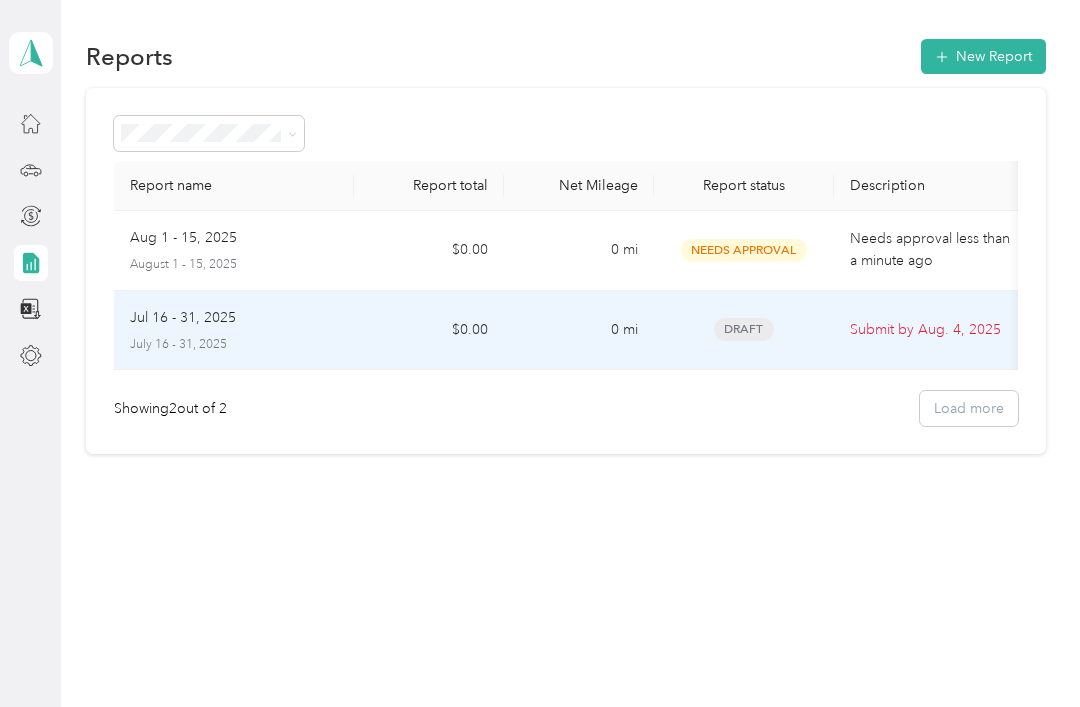 click on "$0.00" at bounding box center [429, 331] 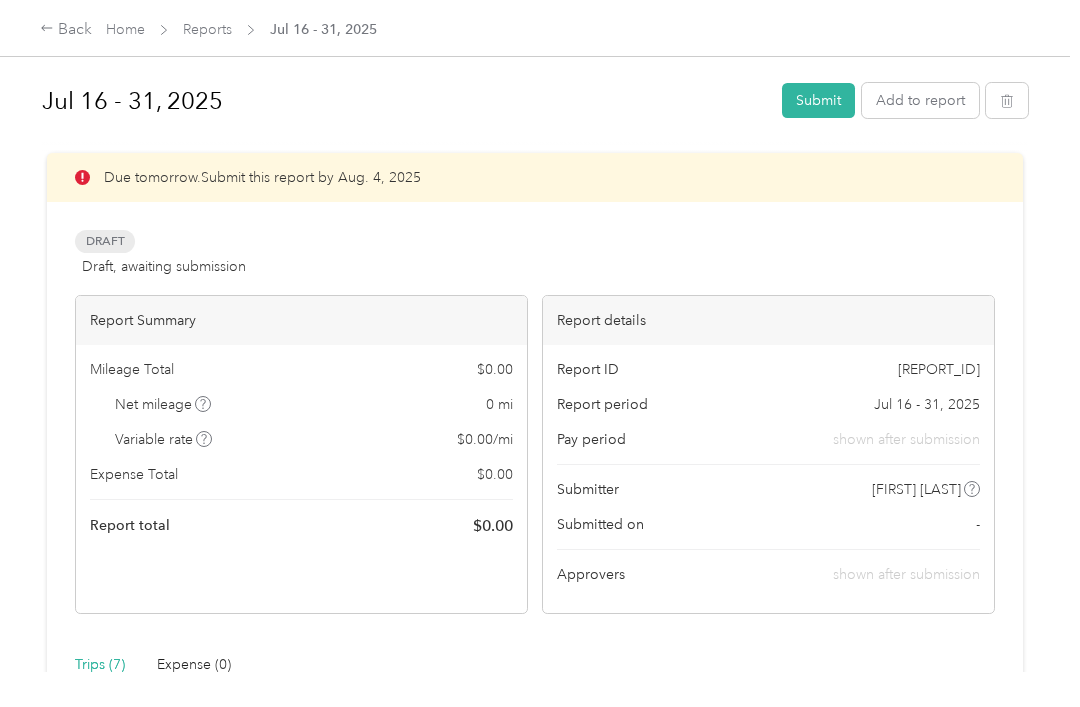 scroll, scrollTop: 0, scrollLeft: 0, axis: both 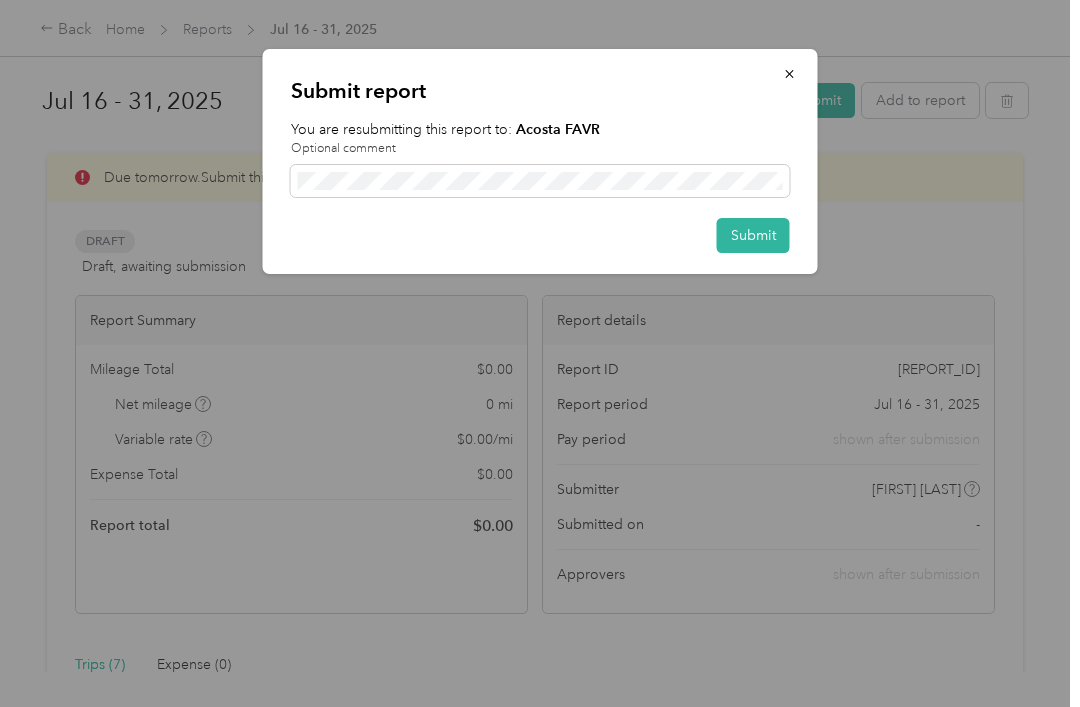 click at bounding box center (790, 73) 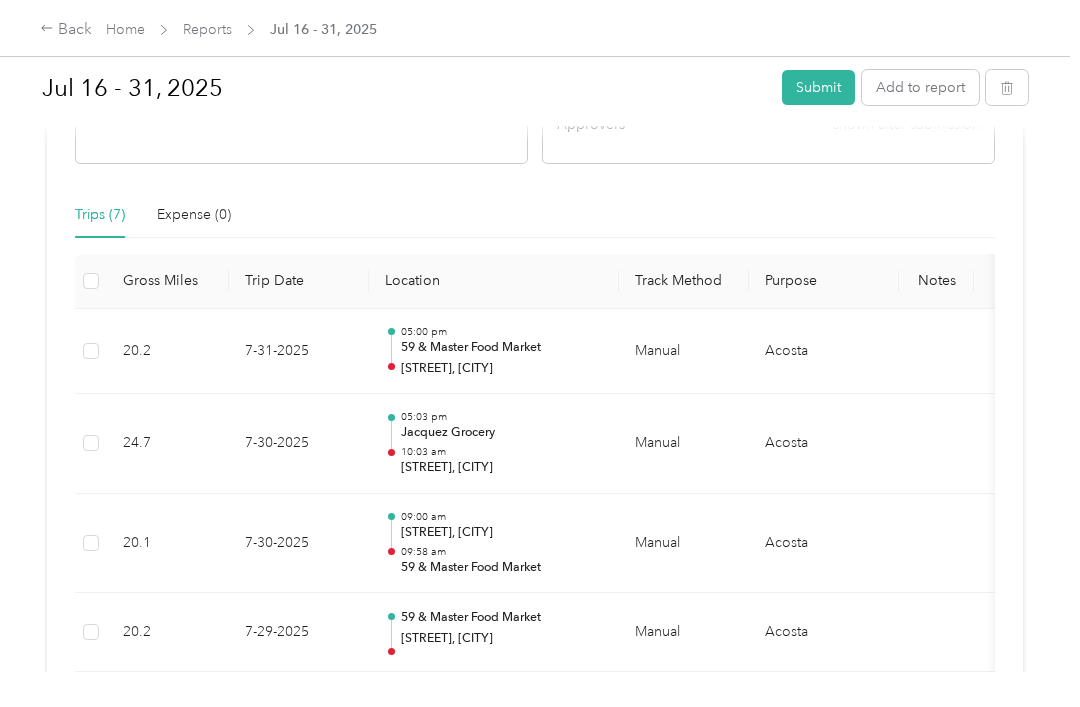 scroll, scrollTop: 487, scrollLeft: 0, axis: vertical 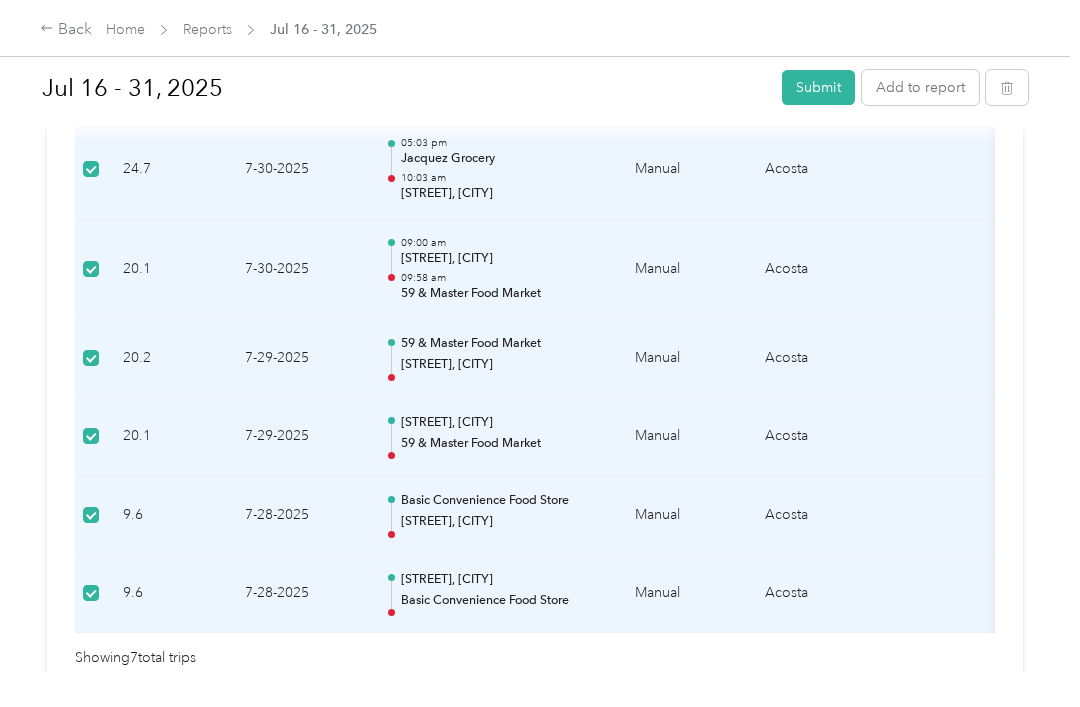 click on "Submit" at bounding box center (818, 87) 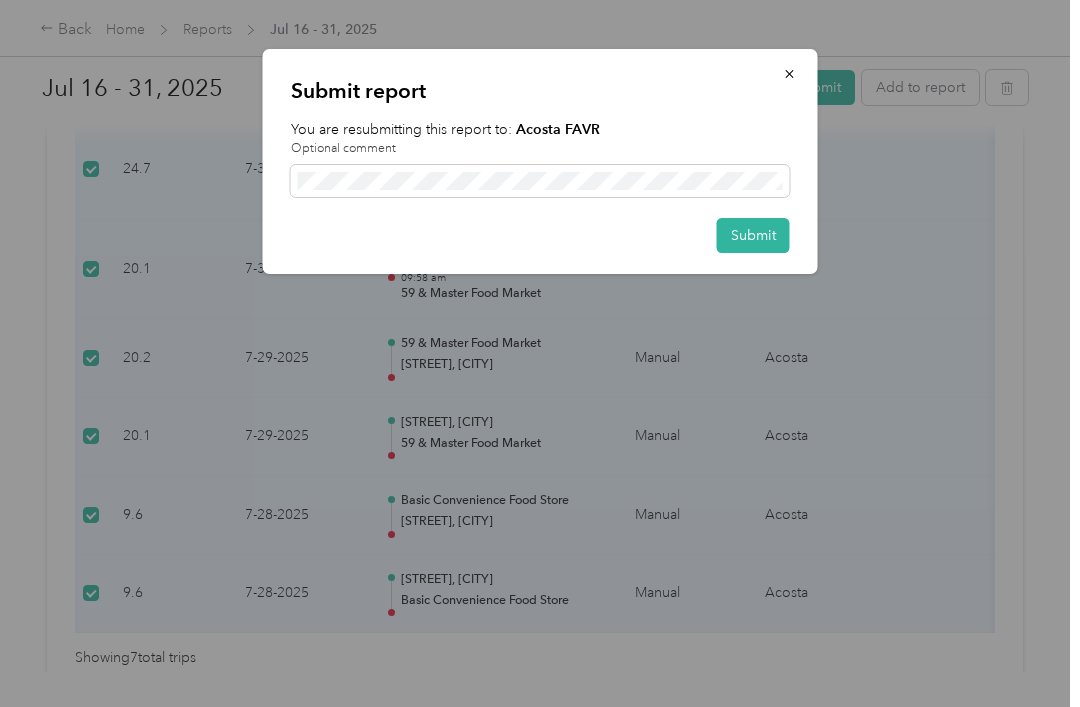 click on "Submit" at bounding box center [753, 235] 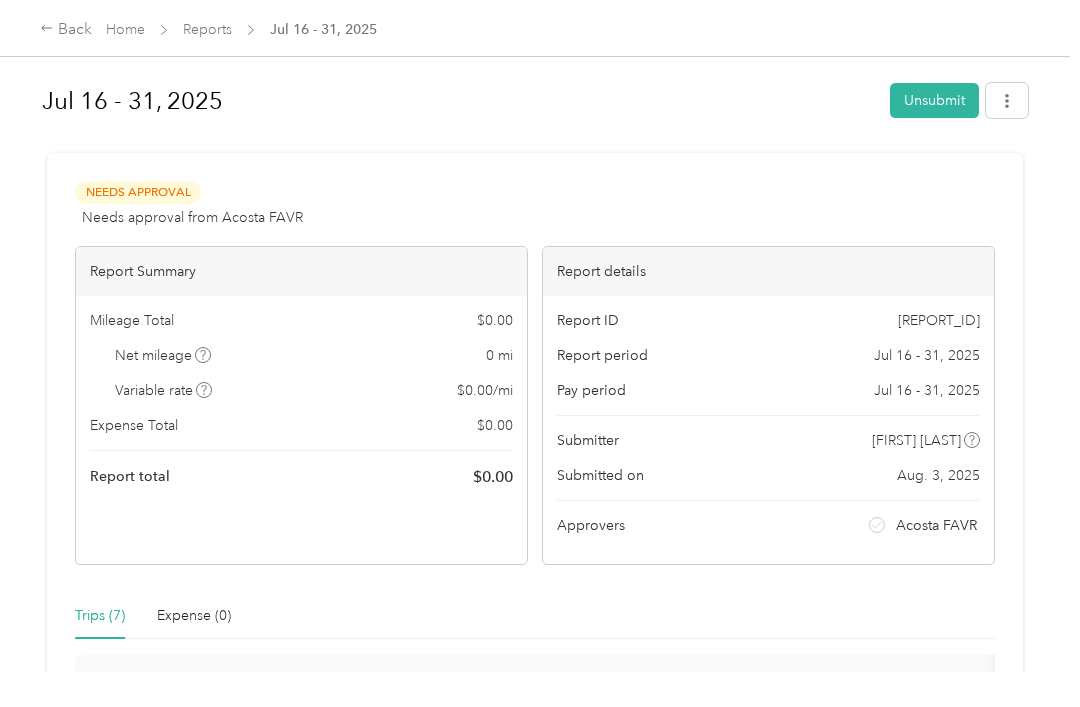 scroll, scrollTop: 0, scrollLeft: 0, axis: both 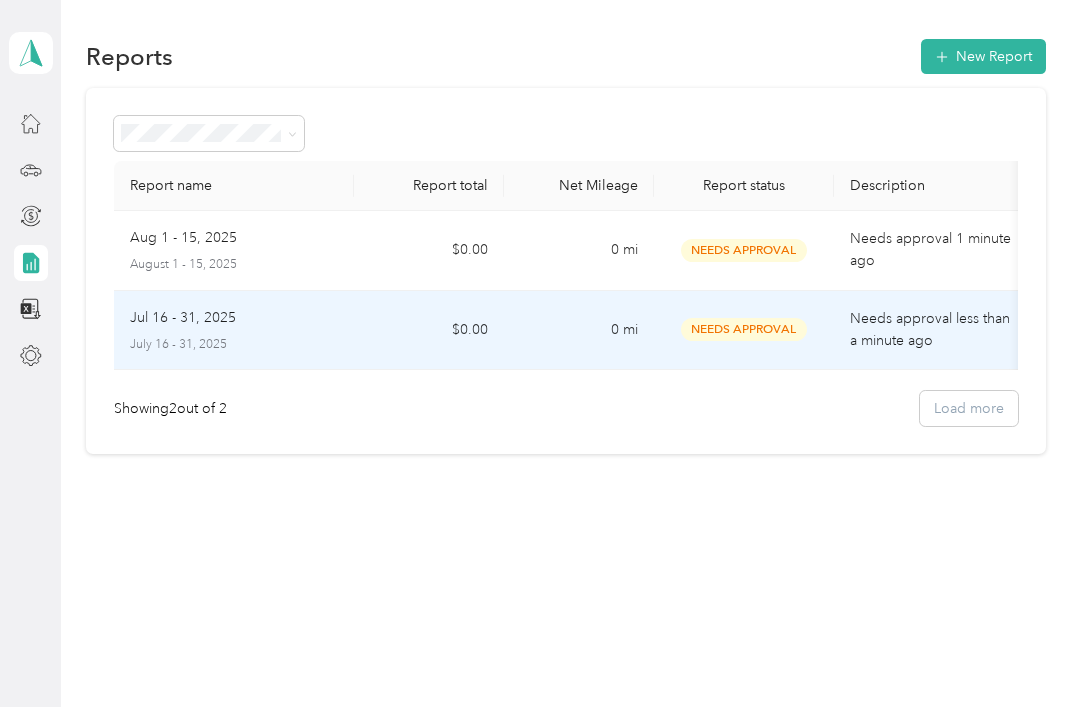 click on "$0.00" at bounding box center [429, 331] 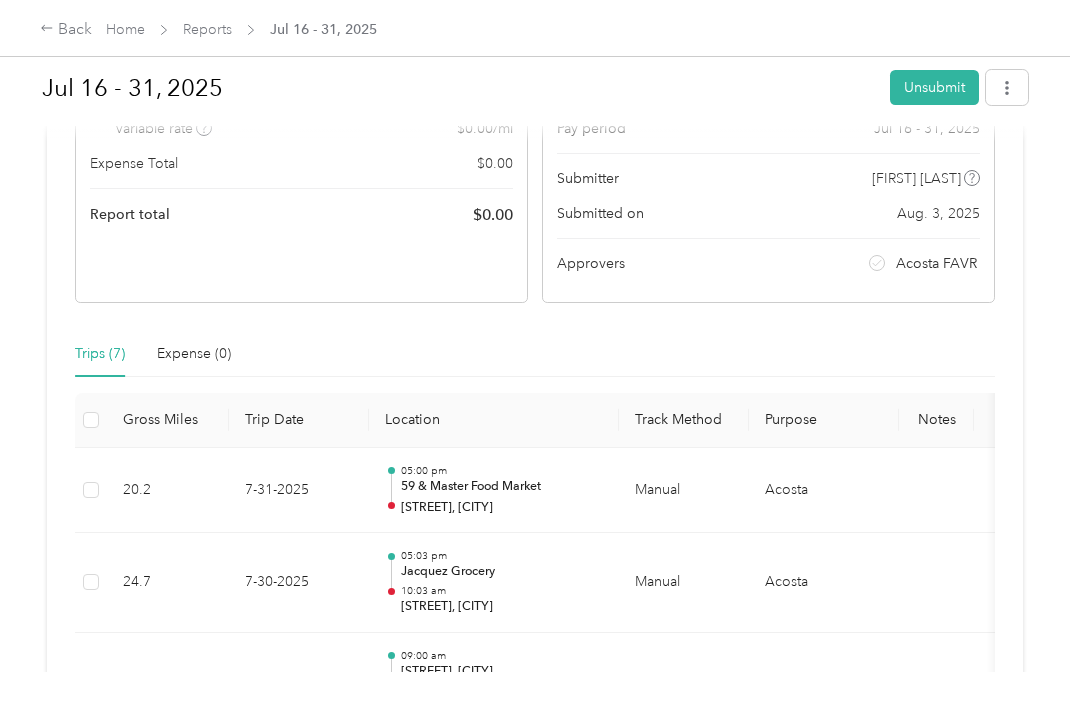 scroll, scrollTop: 306, scrollLeft: 0, axis: vertical 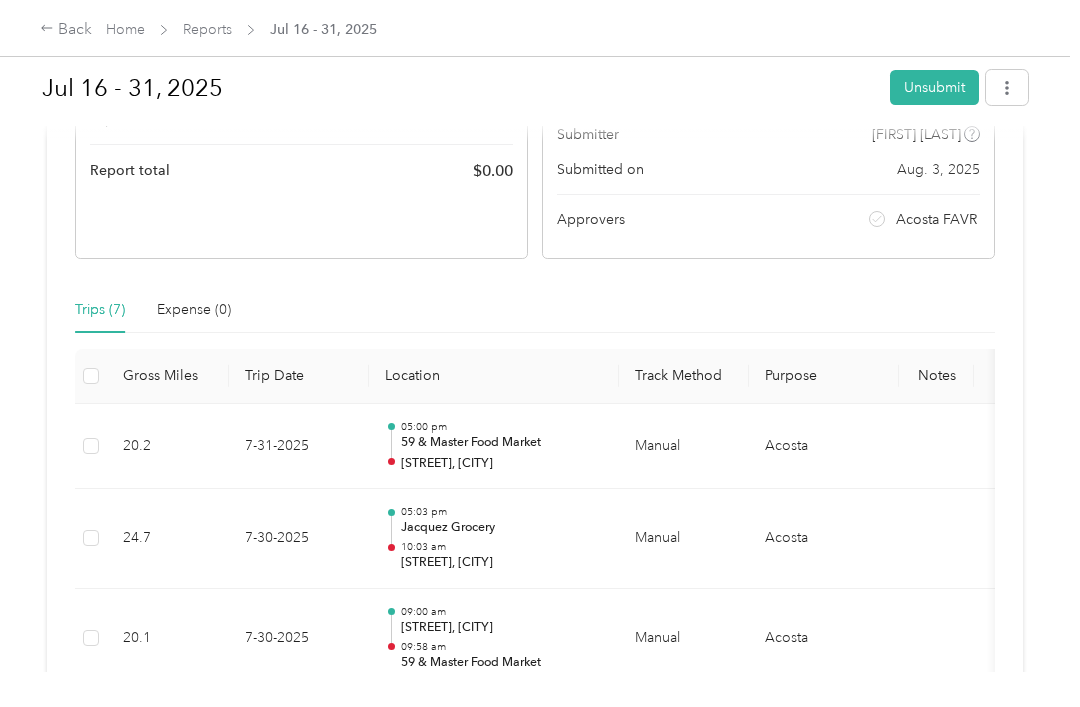 click on "Acosta" at bounding box center [824, 447] 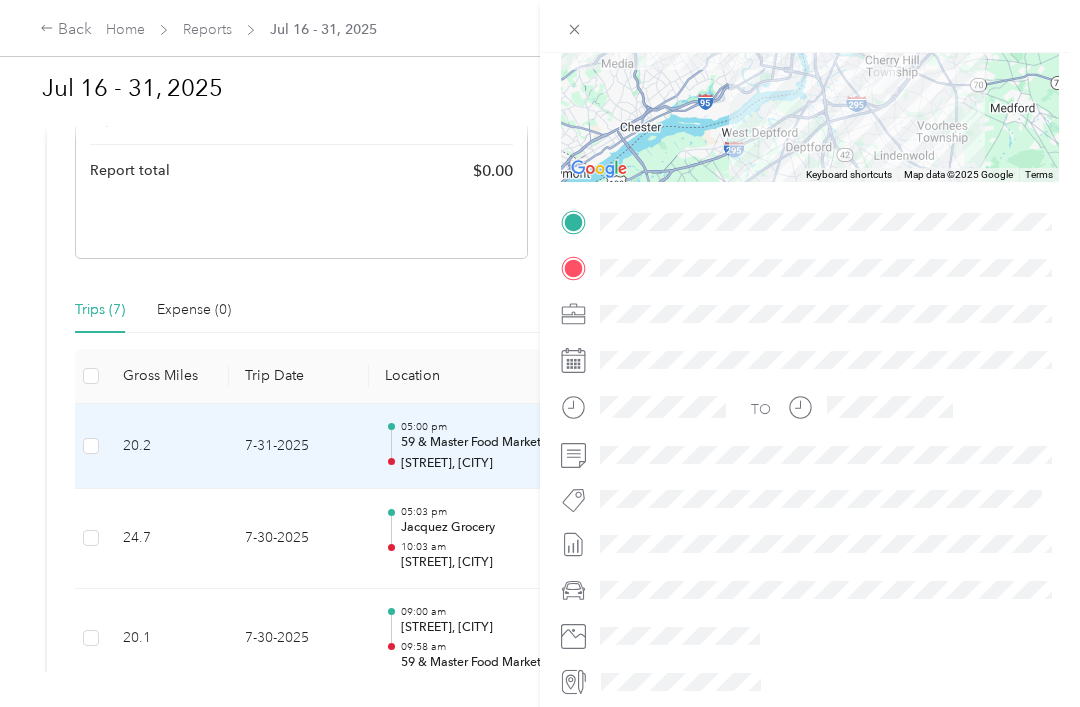 scroll, scrollTop: 362, scrollLeft: 0, axis: vertical 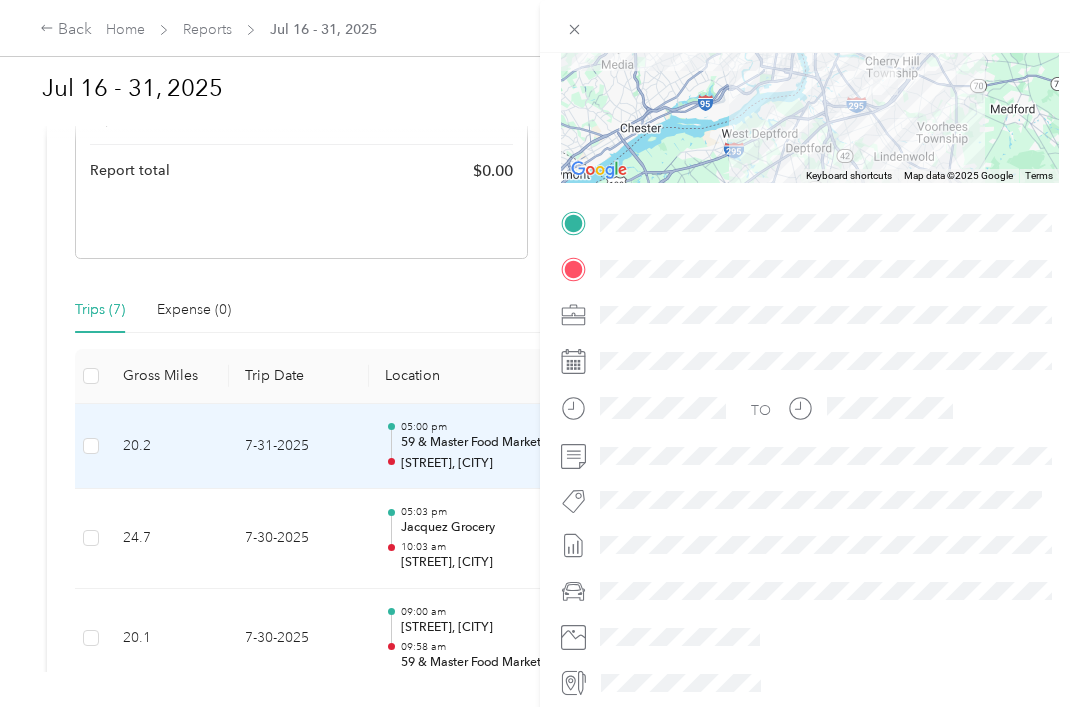 click on "Trip details This trip cannot be edited because it is either under review, approved, or paid. Contact your Team Manager to edit it. 20.2 Miles 6.06 Value To navigate the map with touch gestures double-tap and hold your finger on the map, then drag the map. ← Move left → Move right ↑ Move up ↓ Move down + Zoom in - Zoom out Home Jump left by 75% End Jump right by 75% Page Up Jump up by 75% Page Down Jump down by 75% Keyboard shortcuts Map Data Map data ©2025 Google Map data ©2025 Google 5 km Click to toggle between metric and imperial units Terms Report a map error TO" at bounding box center [540, 353] 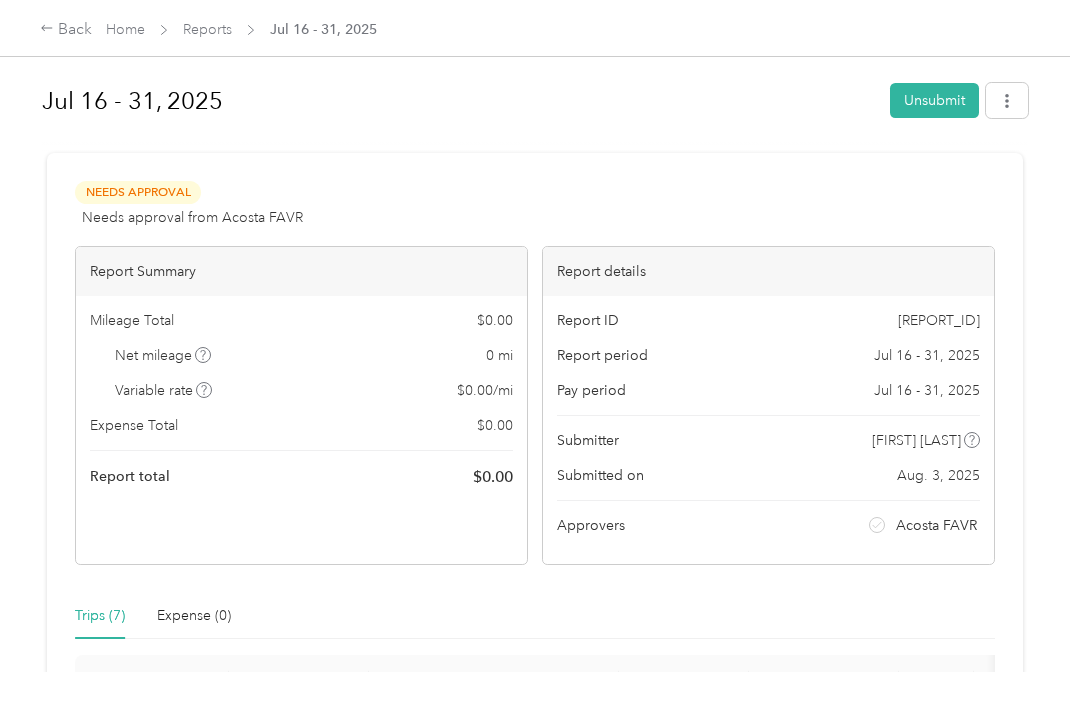 scroll, scrollTop: 0, scrollLeft: 0, axis: both 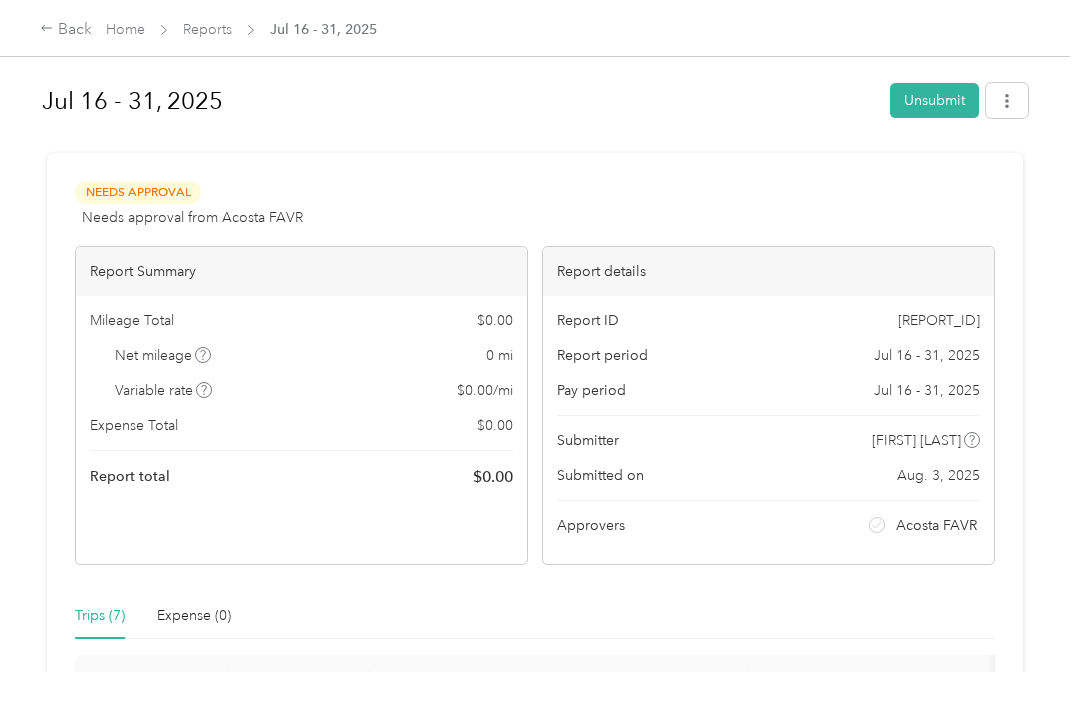 click on "Back" at bounding box center [66, 30] 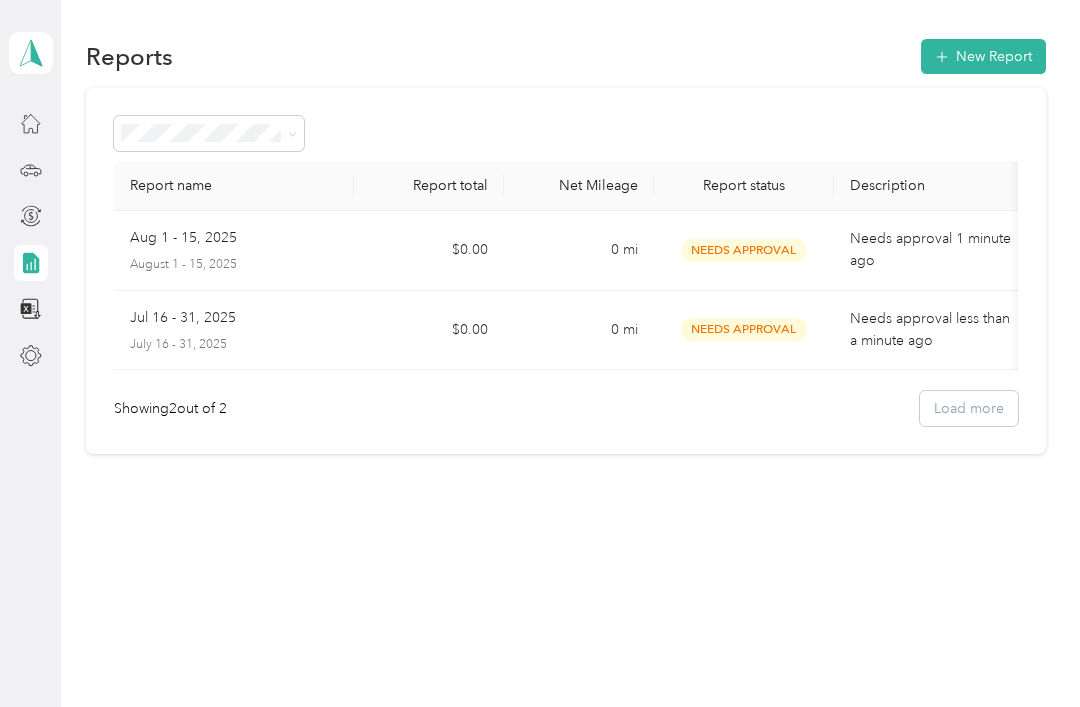 scroll, scrollTop: 0, scrollLeft: 0, axis: both 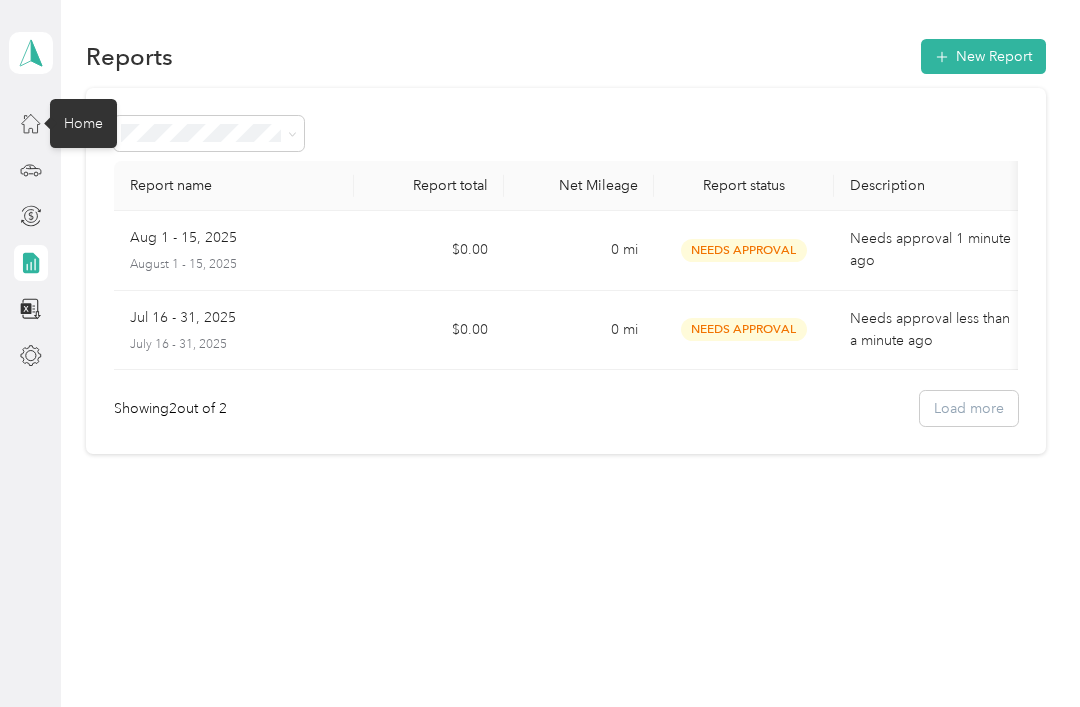 click 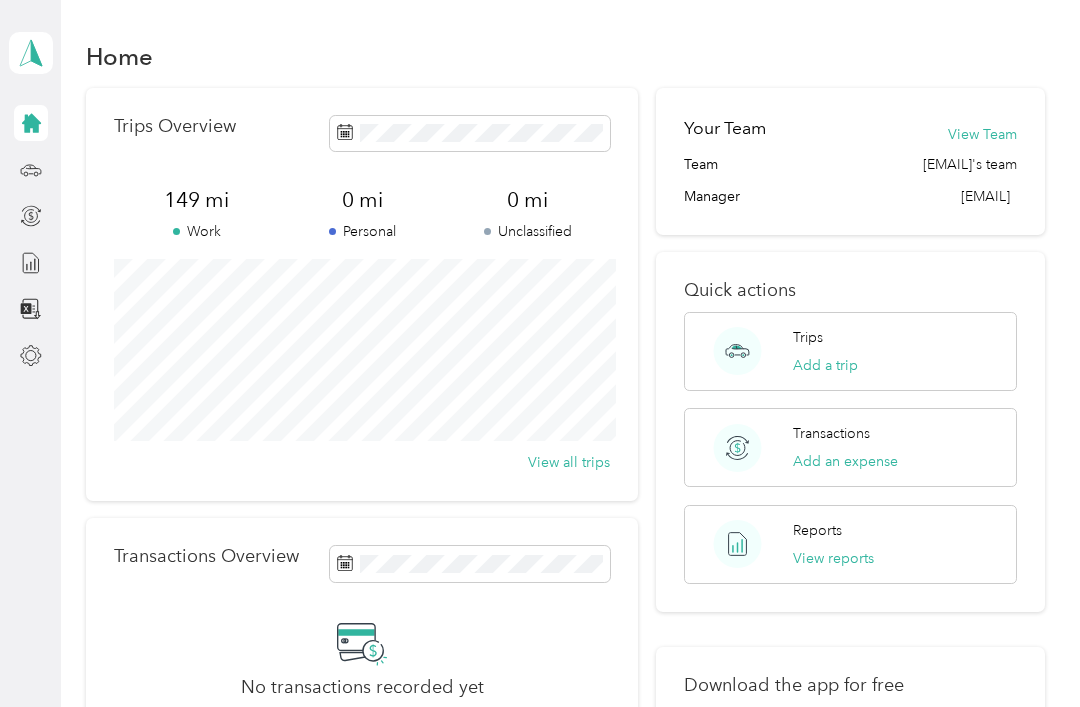 click 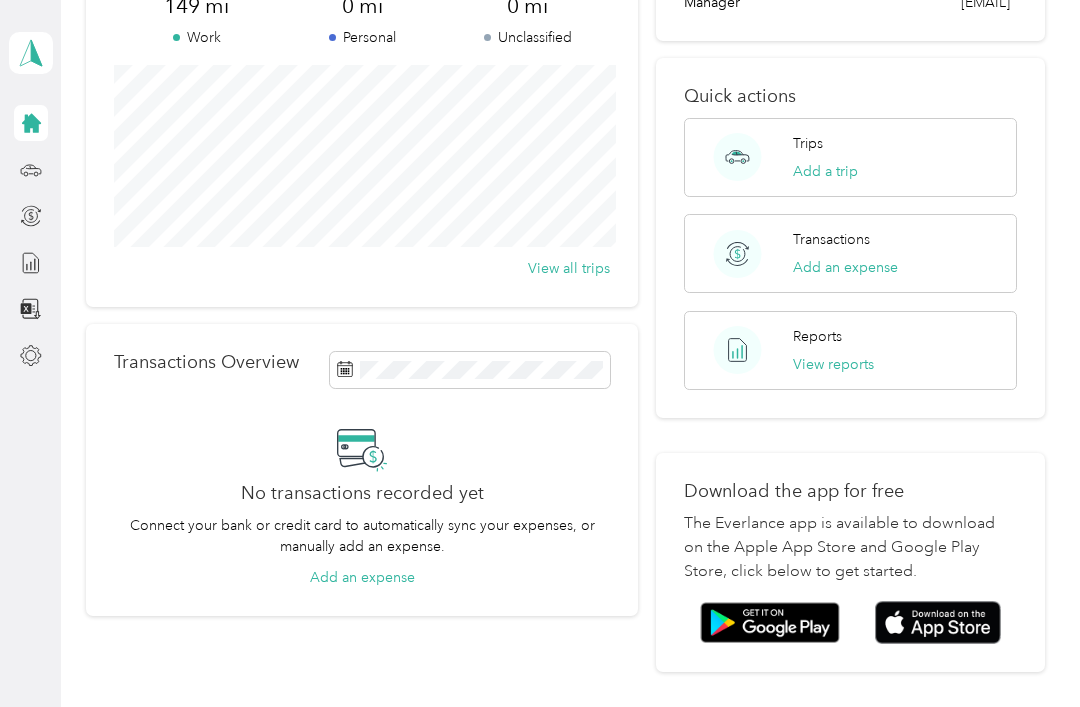 scroll, scrollTop: 195, scrollLeft: 0, axis: vertical 